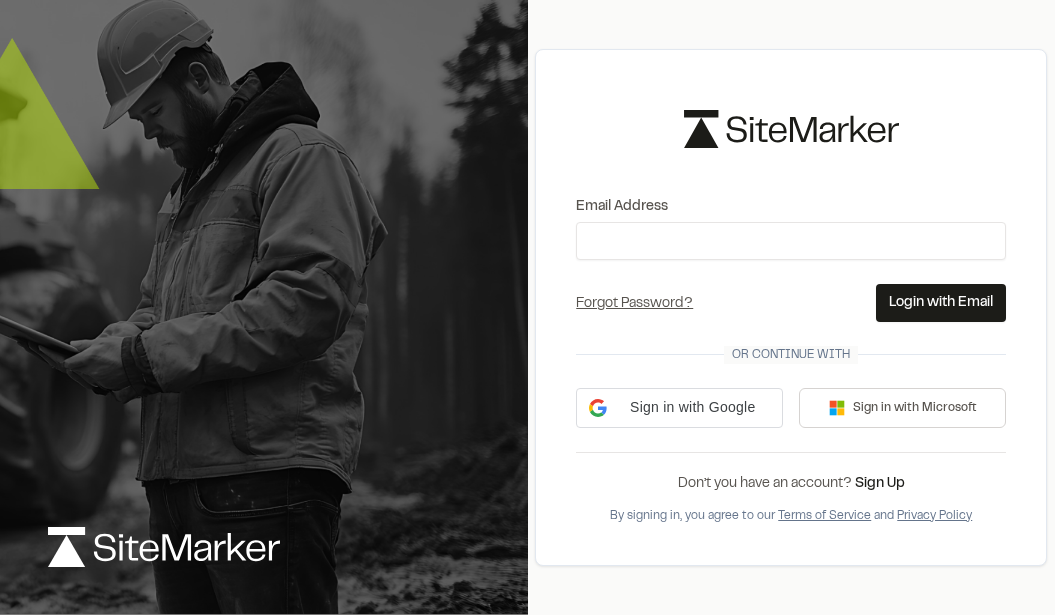 scroll, scrollTop: 0, scrollLeft: 0, axis: both 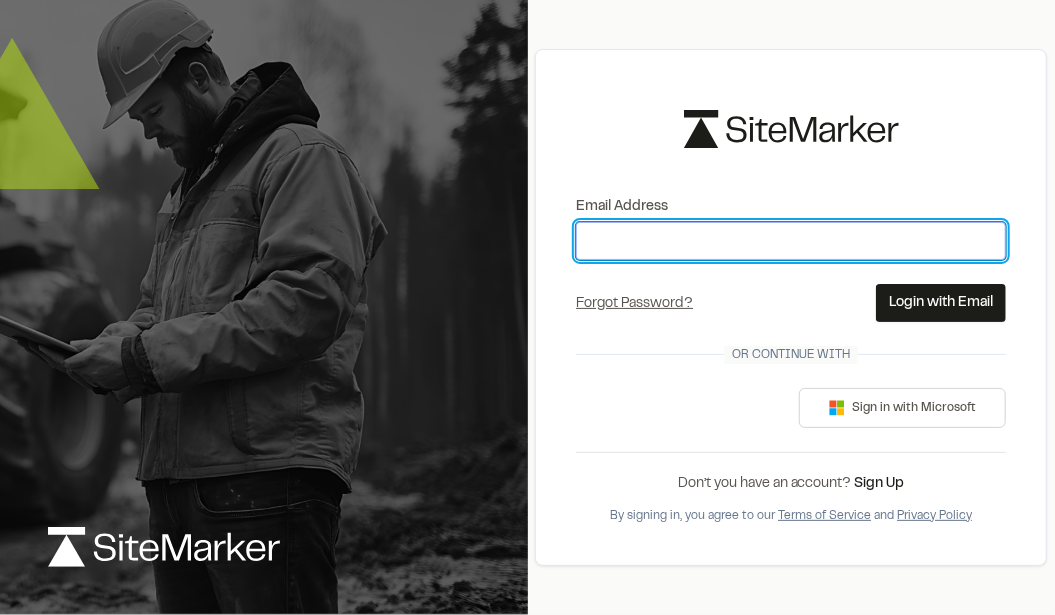 type on "**********" 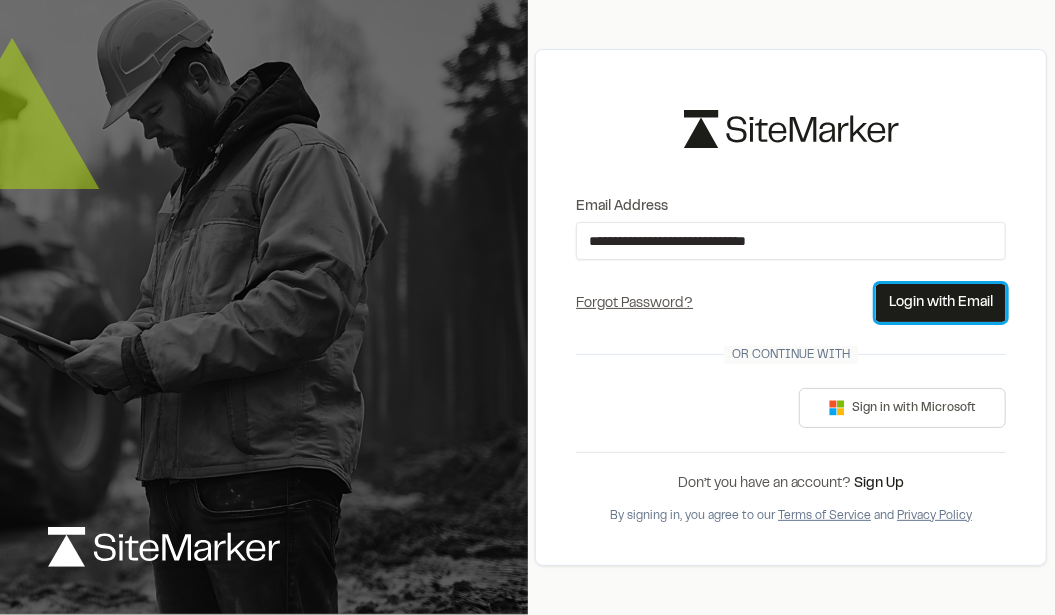 click on "Login with Email" at bounding box center [941, 303] 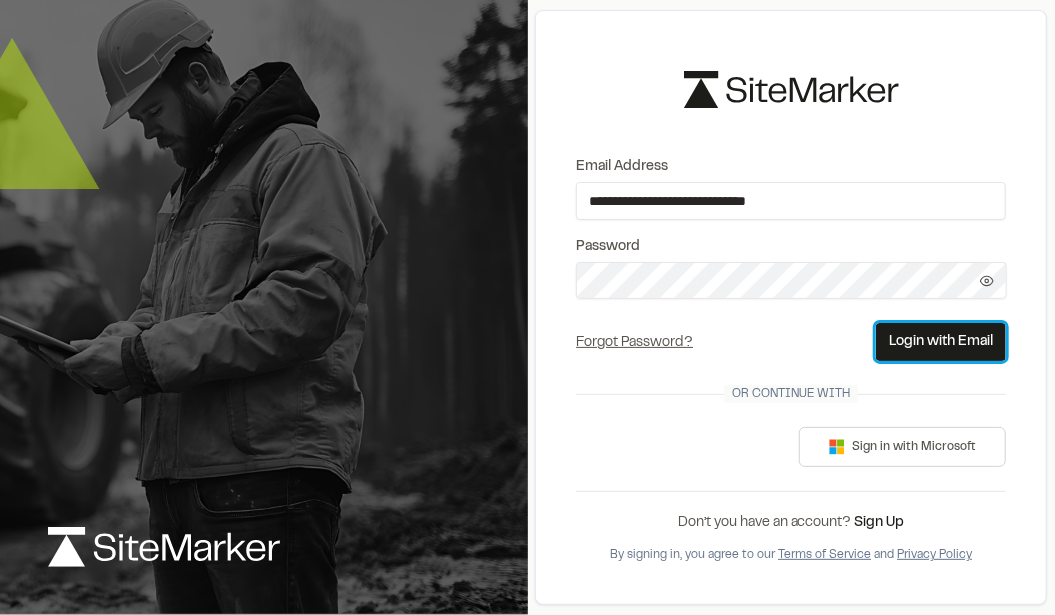 click on "Login with Email" at bounding box center (941, 342) 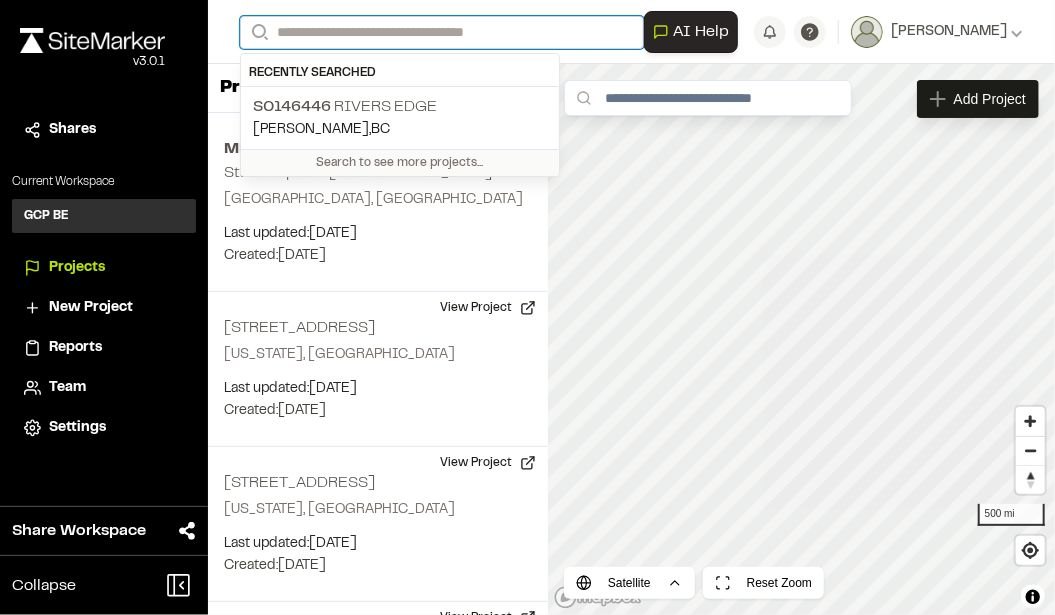 click on "Search" at bounding box center (442, 32) 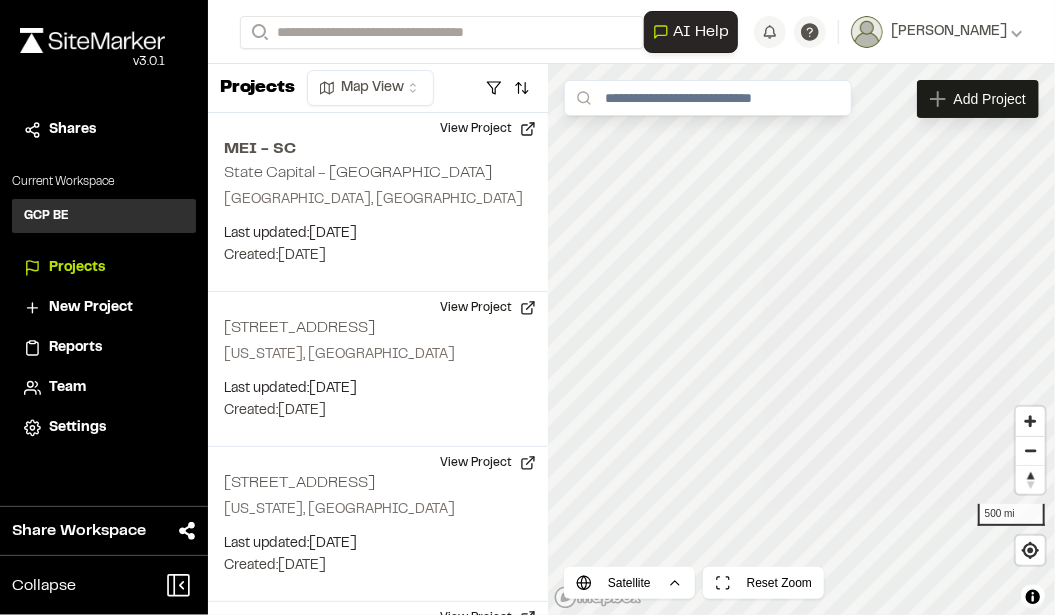 click on "S0146446   Rivers Edge" at bounding box center (400, 107) 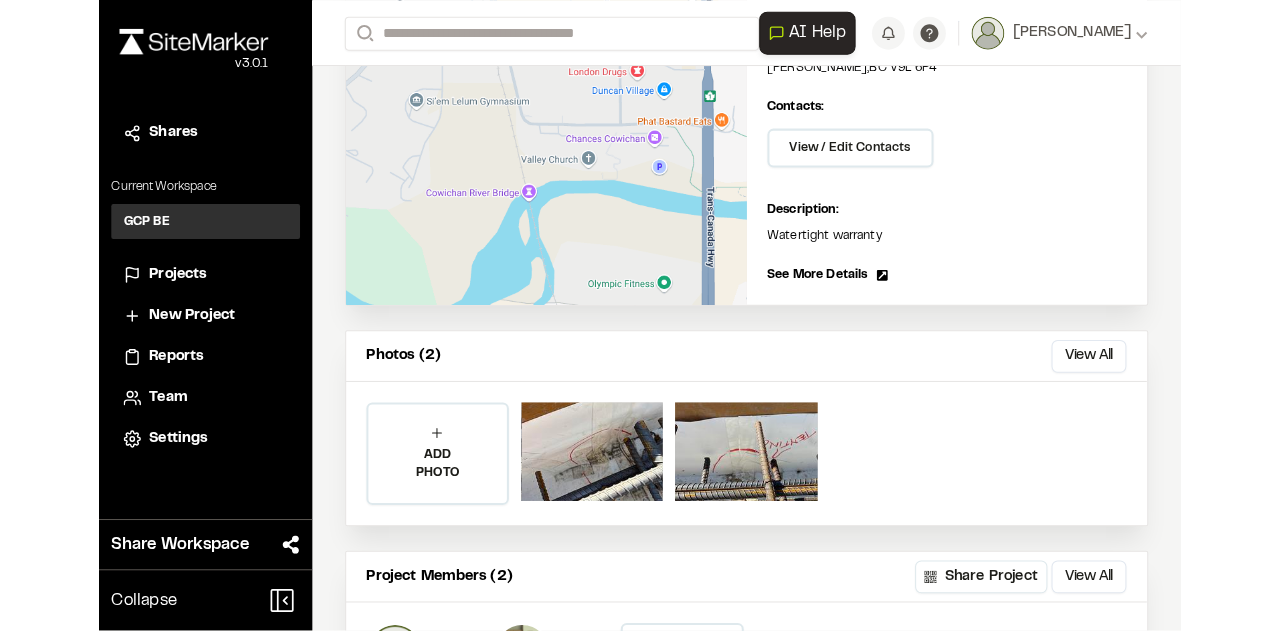 scroll, scrollTop: 289, scrollLeft: 0, axis: vertical 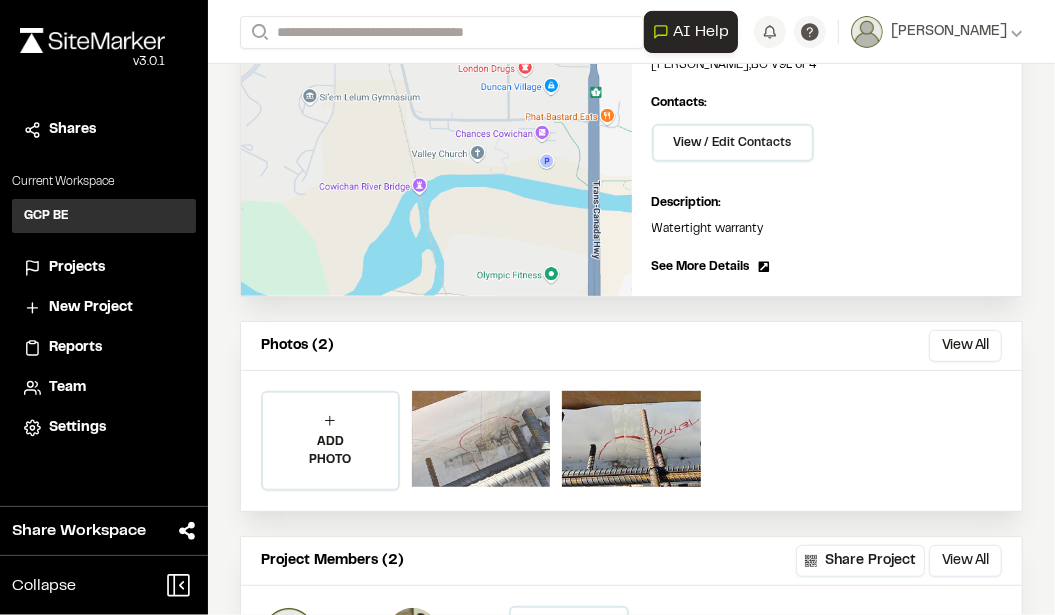 click at bounding box center (481, 439) 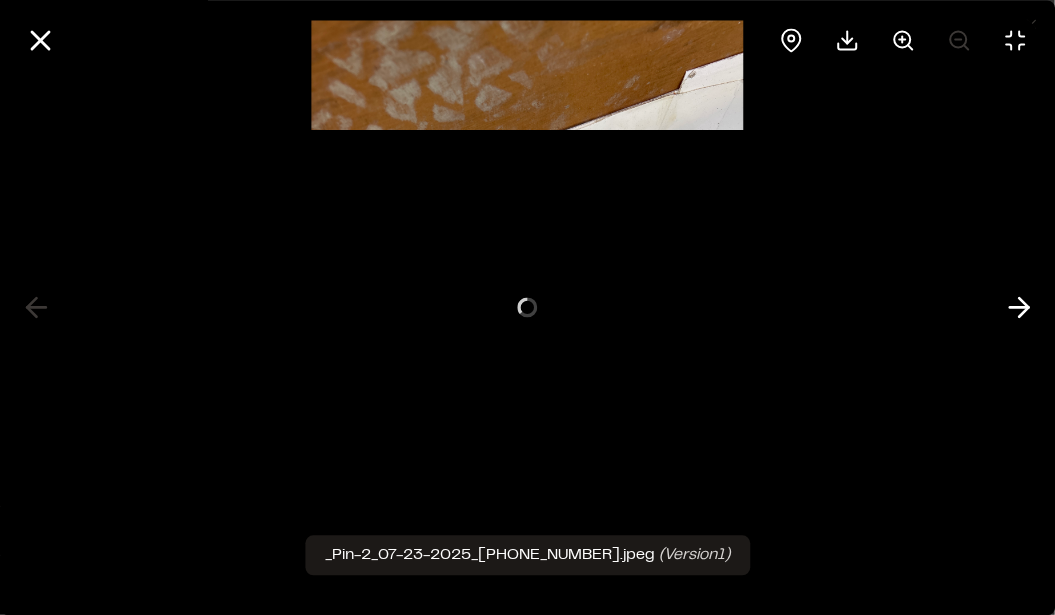 click at bounding box center (527, 307) 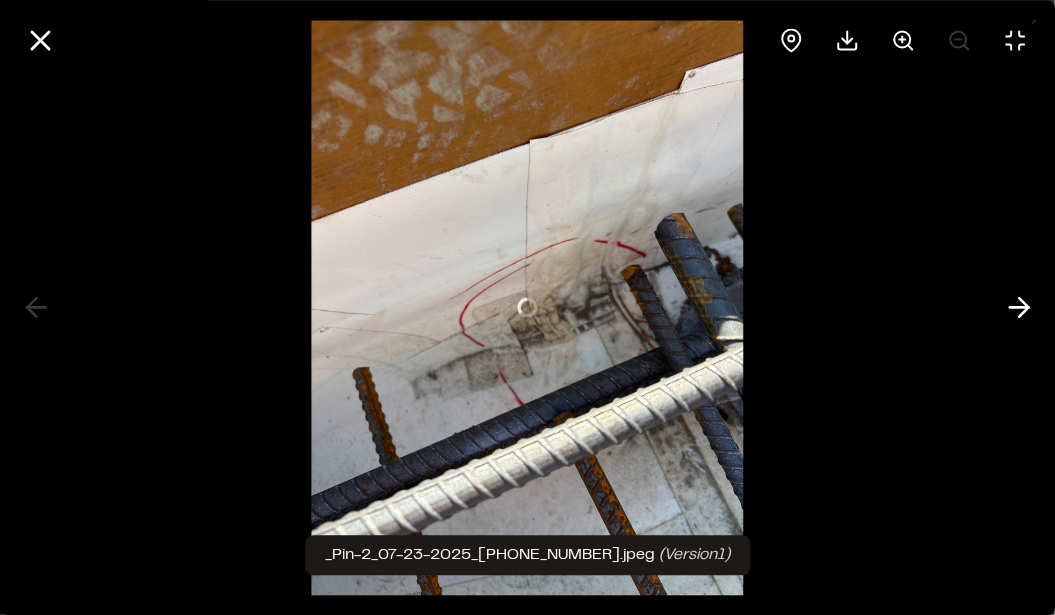 click at bounding box center [527, 307] 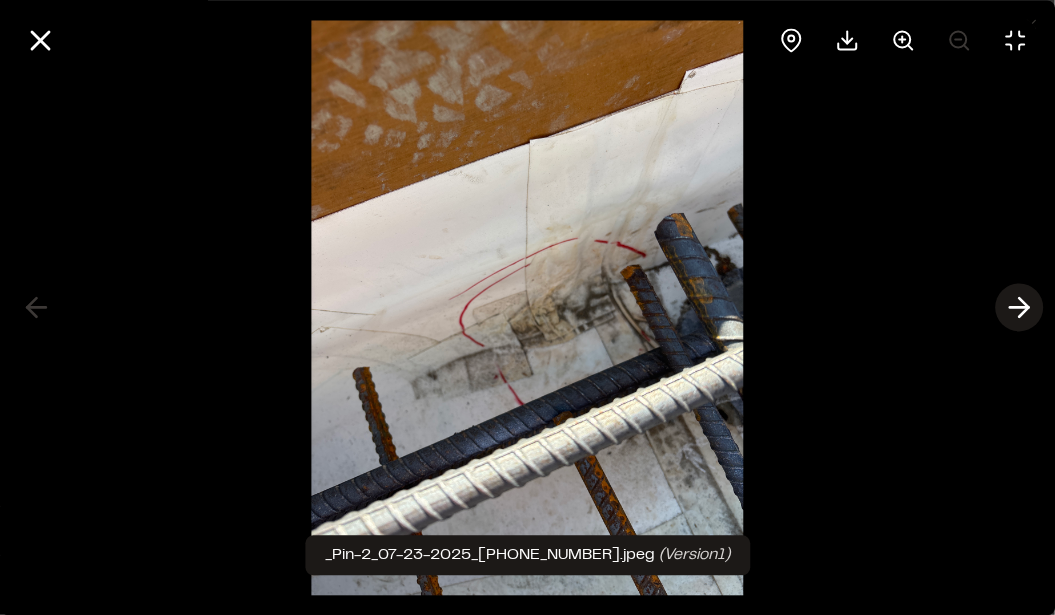 click 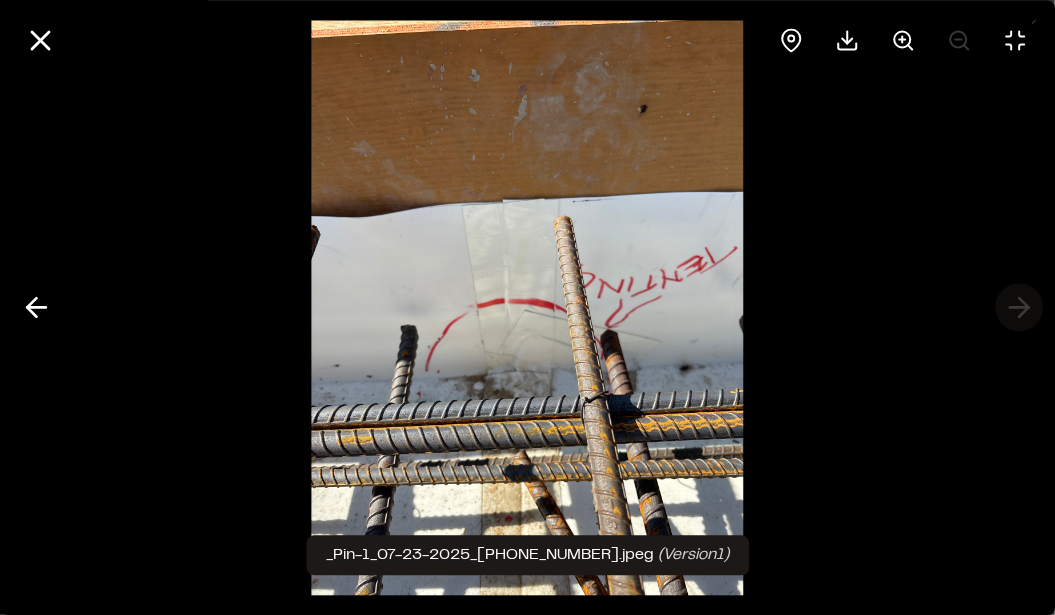 click at bounding box center (527, 307) 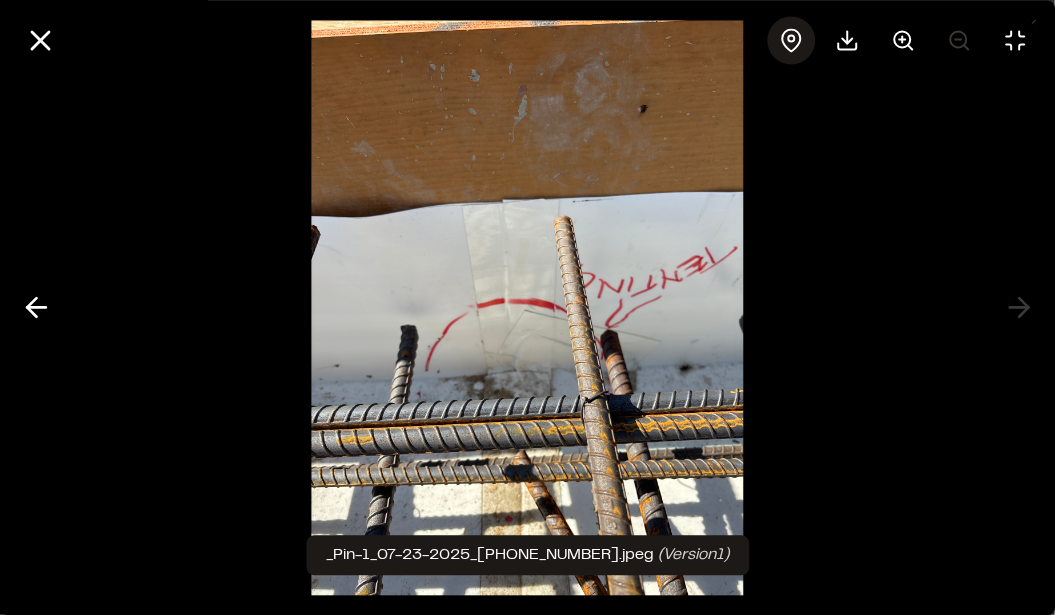 click 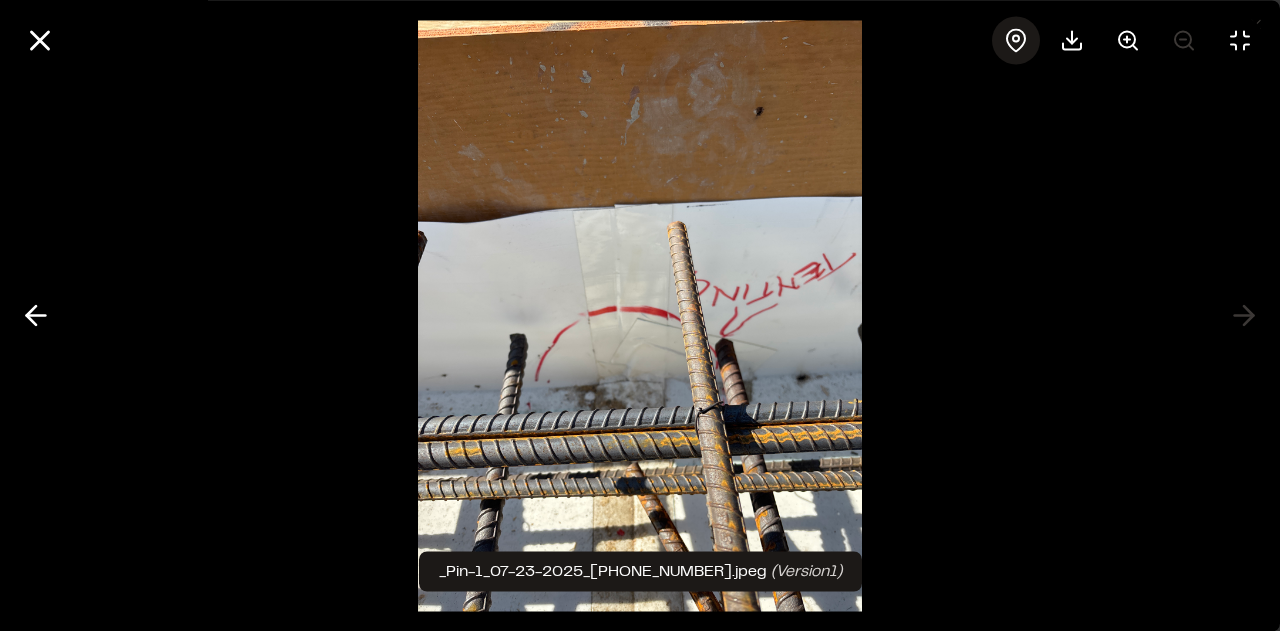 scroll, scrollTop: 243, scrollLeft: 0, axis: vertical 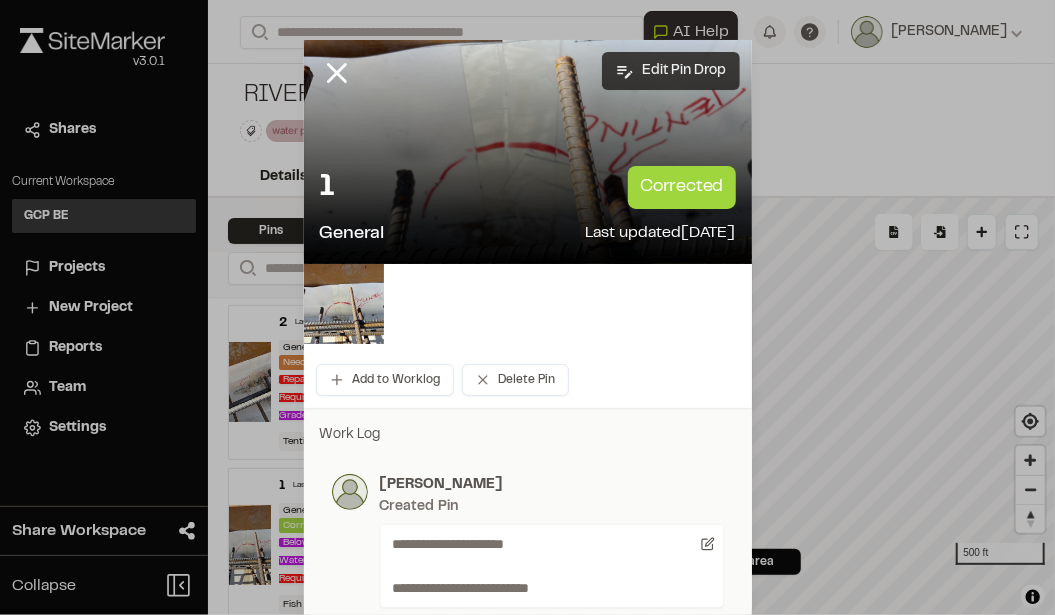 drag, startPoint x: 416, startPoint y: 82, endPoint x: 670, endPoint y: 80, distance: 254.00787 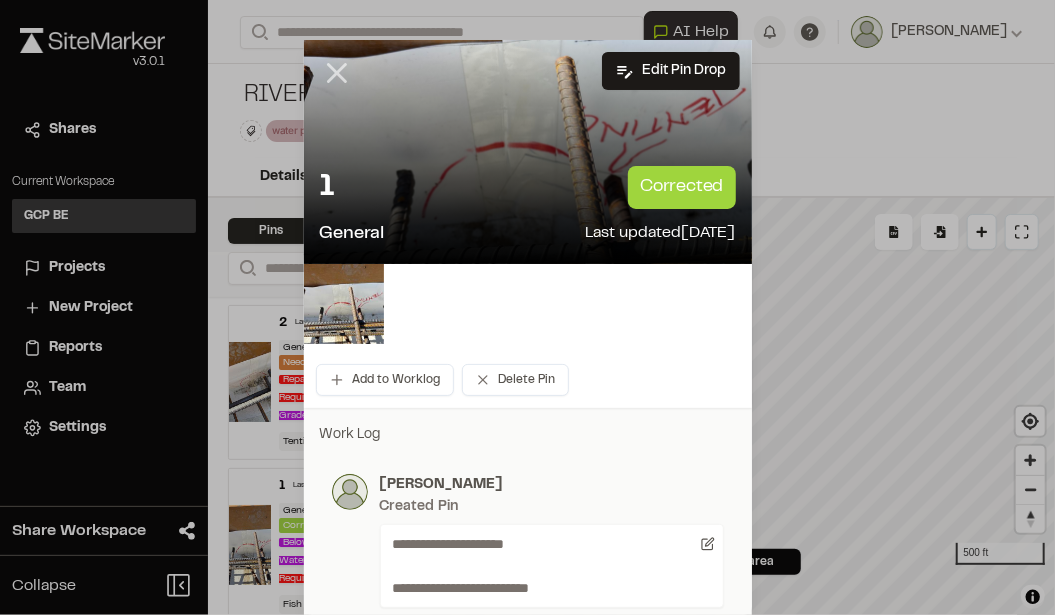 click 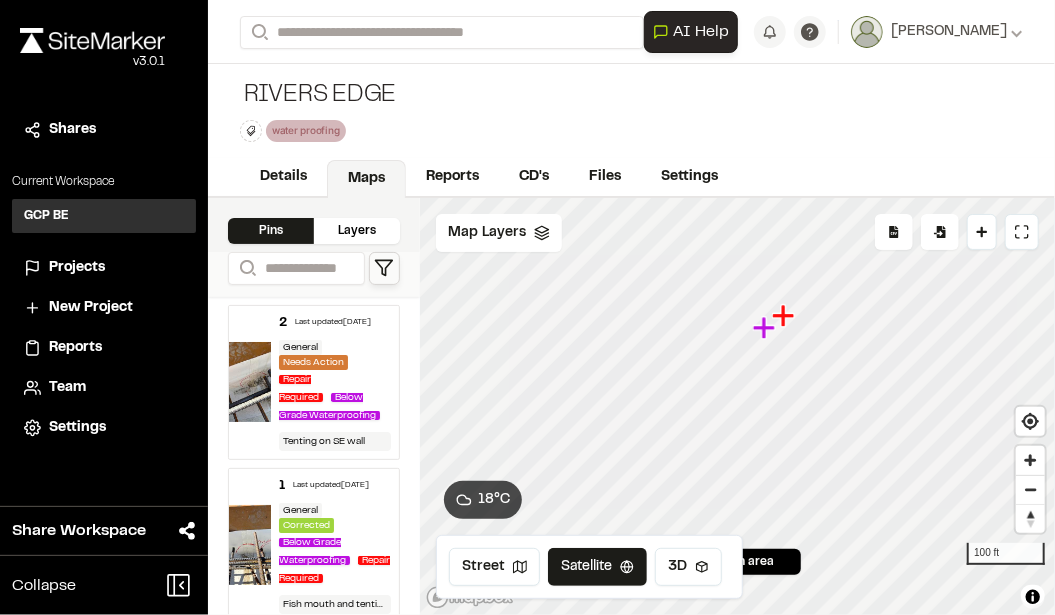drag, startPoint x: 767, startPoint y: 347, endPoint x: 768, endPoint y: 325, distance: 22.022715 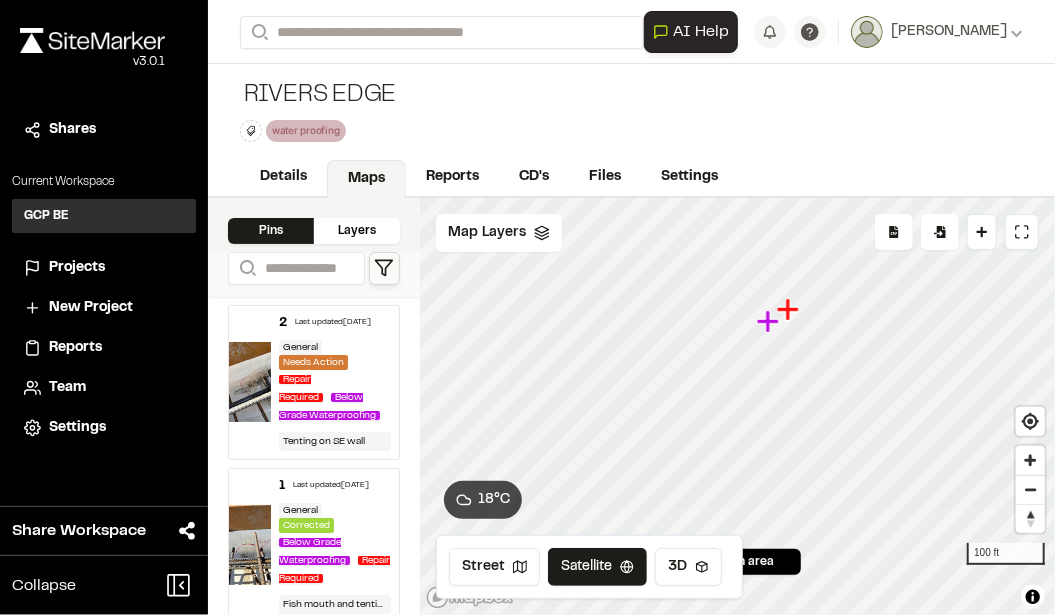 click 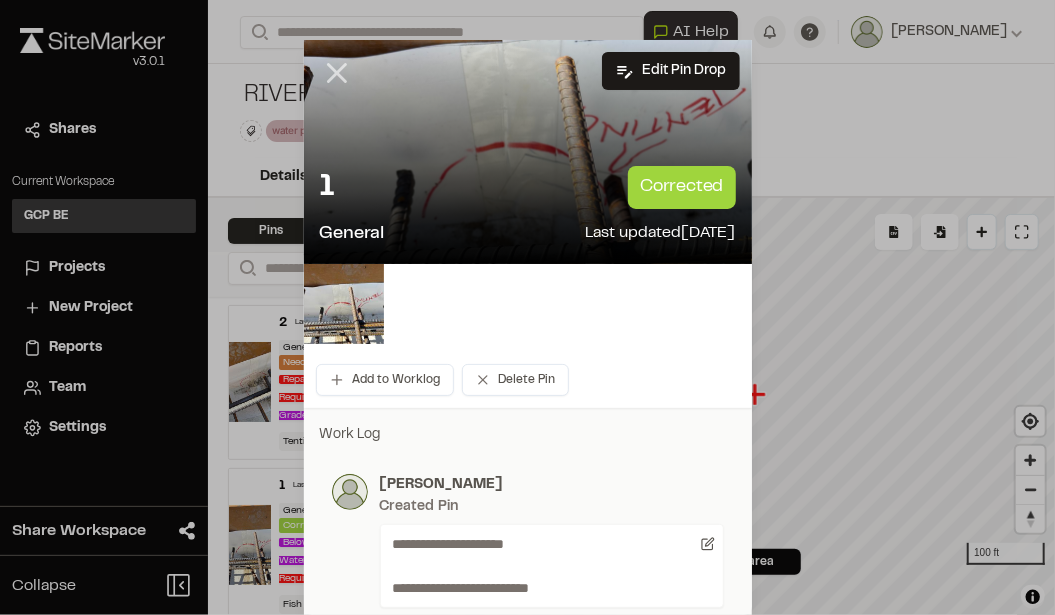 click 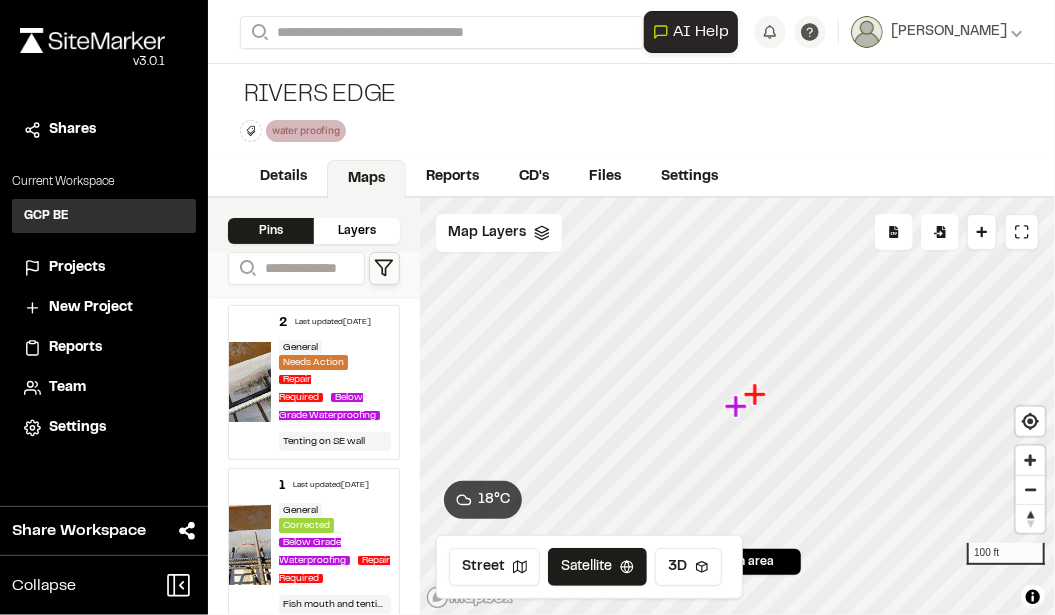 click on "Rivers Edge water proofing  Delete  Rename  Edit Color Delete Tag  Are you sure you want to delete this tag? water proofing The tag will be removed from all projects and pins. Delete Cancel Type Enter or comma to add tag. water proofing  Delete  Rename  Edit Color Delete Tag  Are you sure you want to delete this tag? water proofing The tag will be removed from all projects and pins. Delete Cancel" at bounding box center (631, 111) 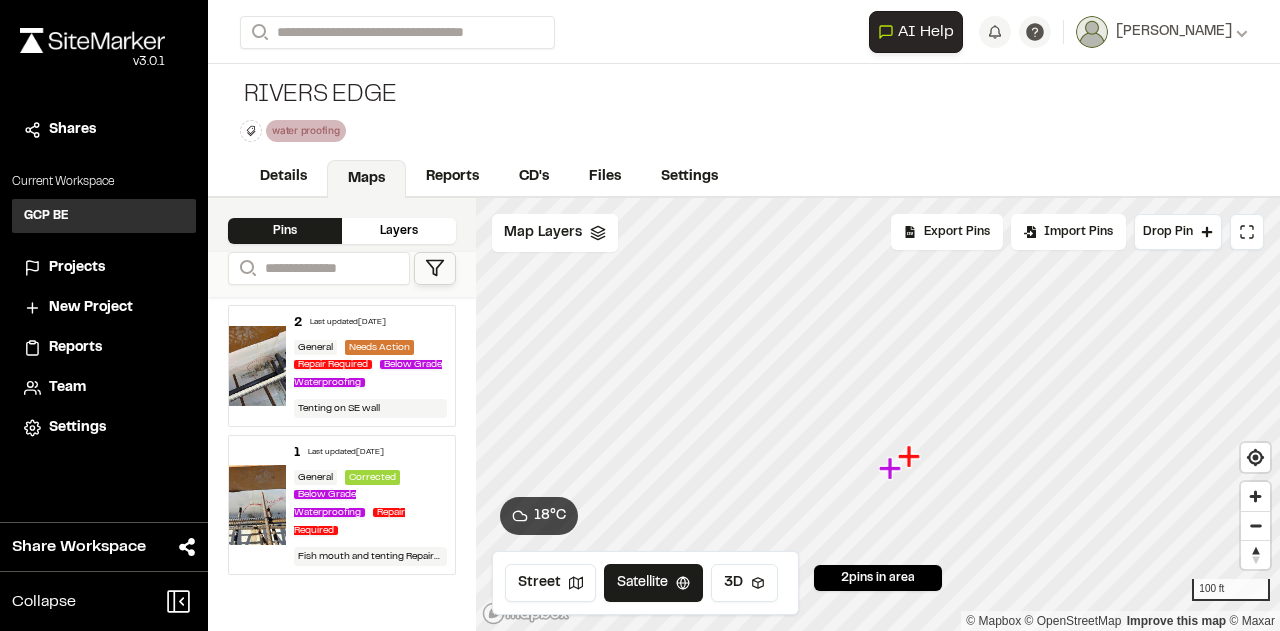 click 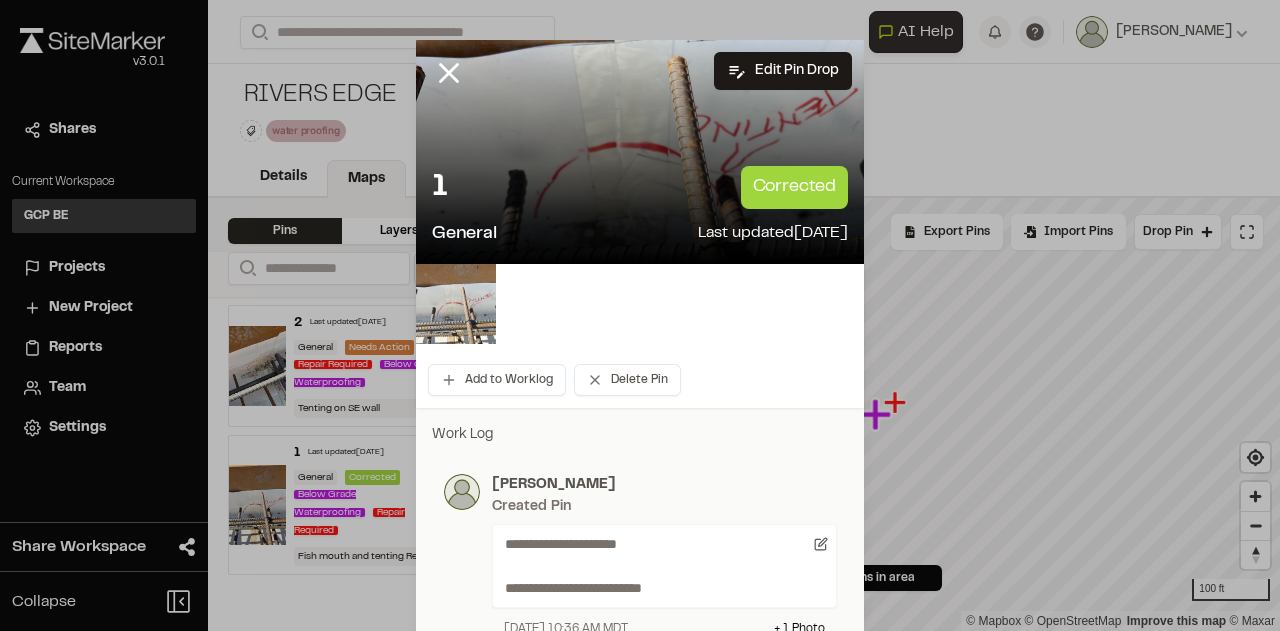 click at bounding box center (456, 304) 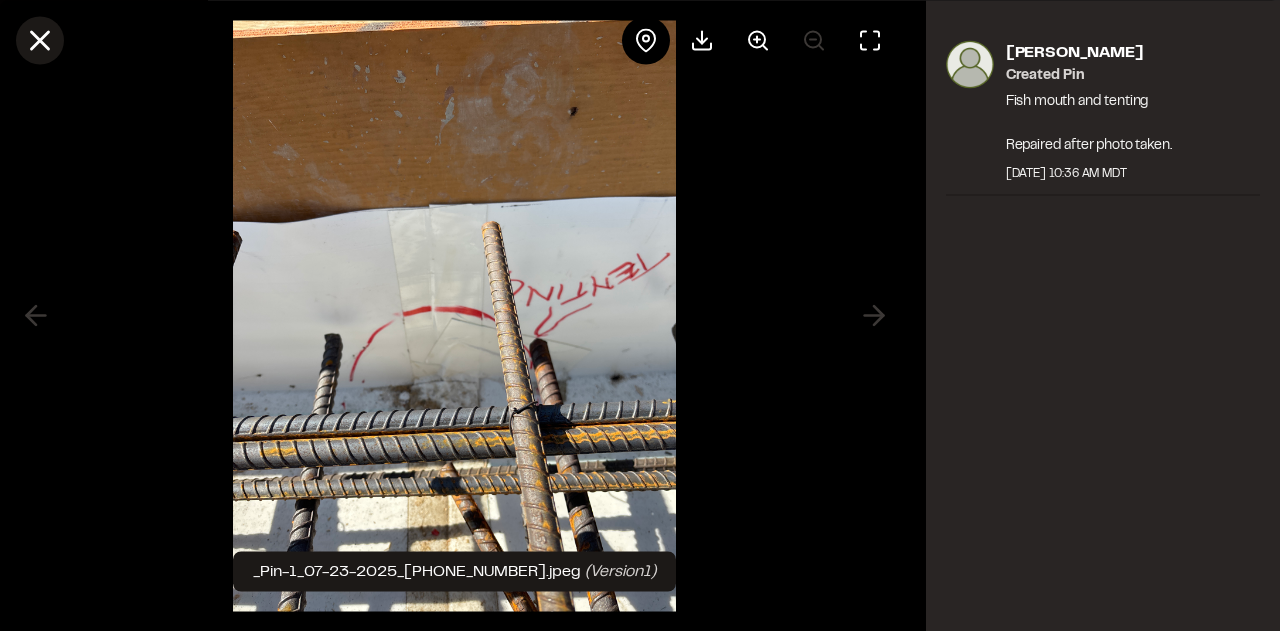 click 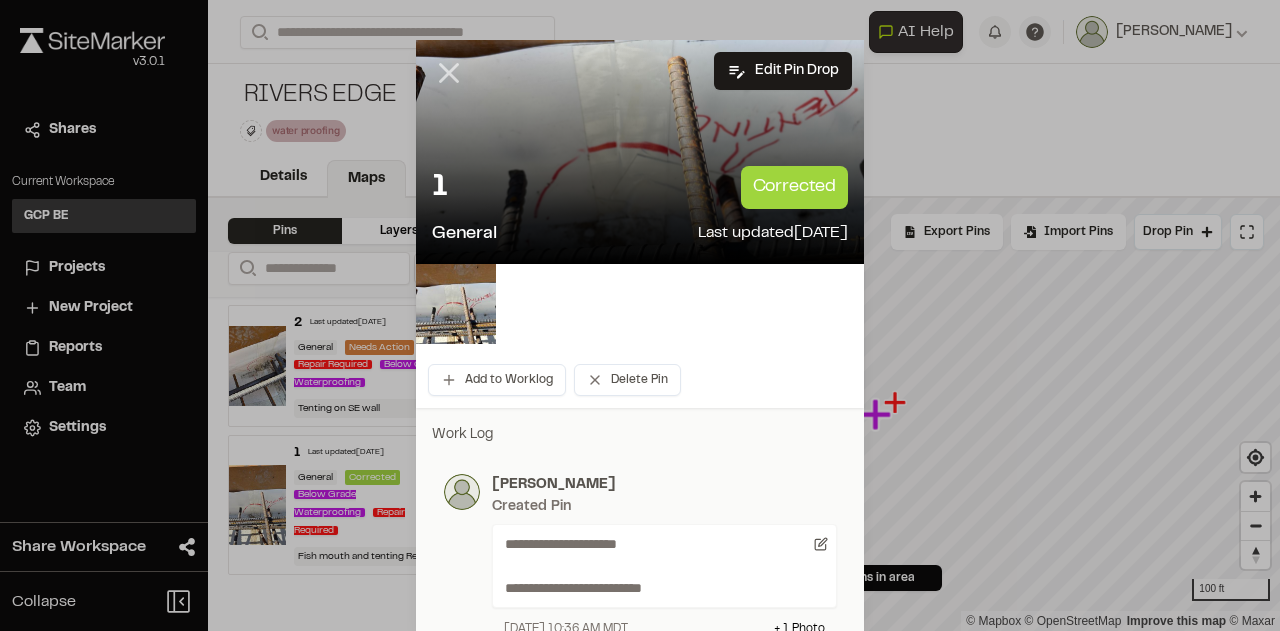 click 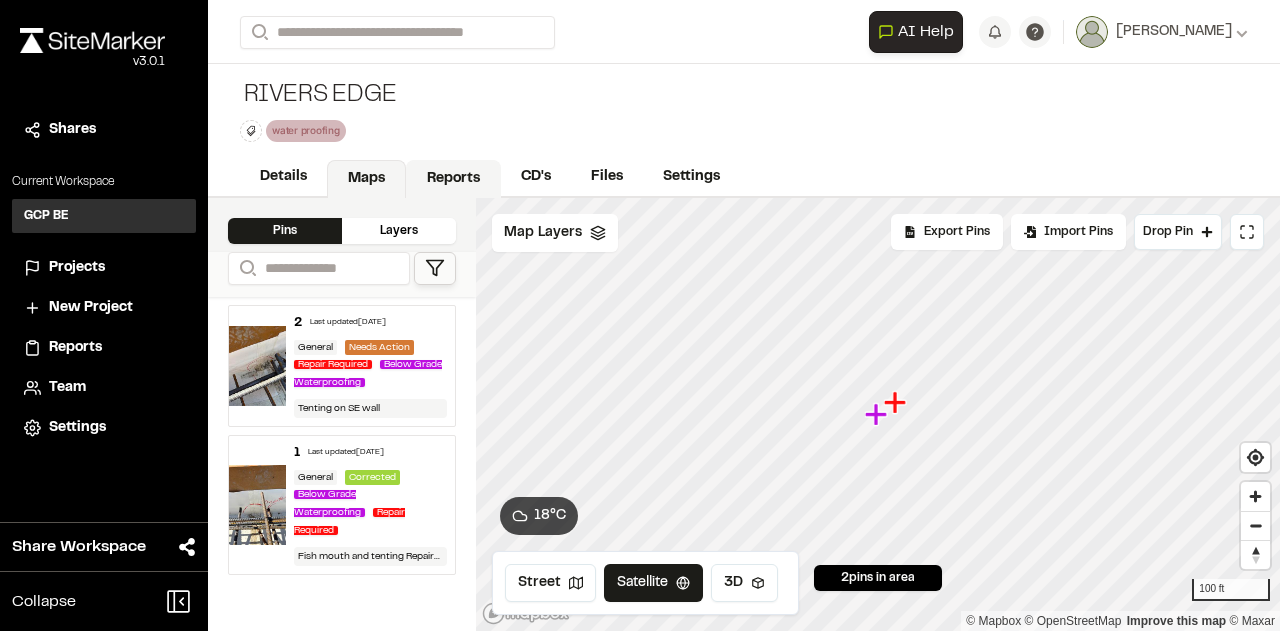 click on "Reports" at bounding box center (453, 179) 